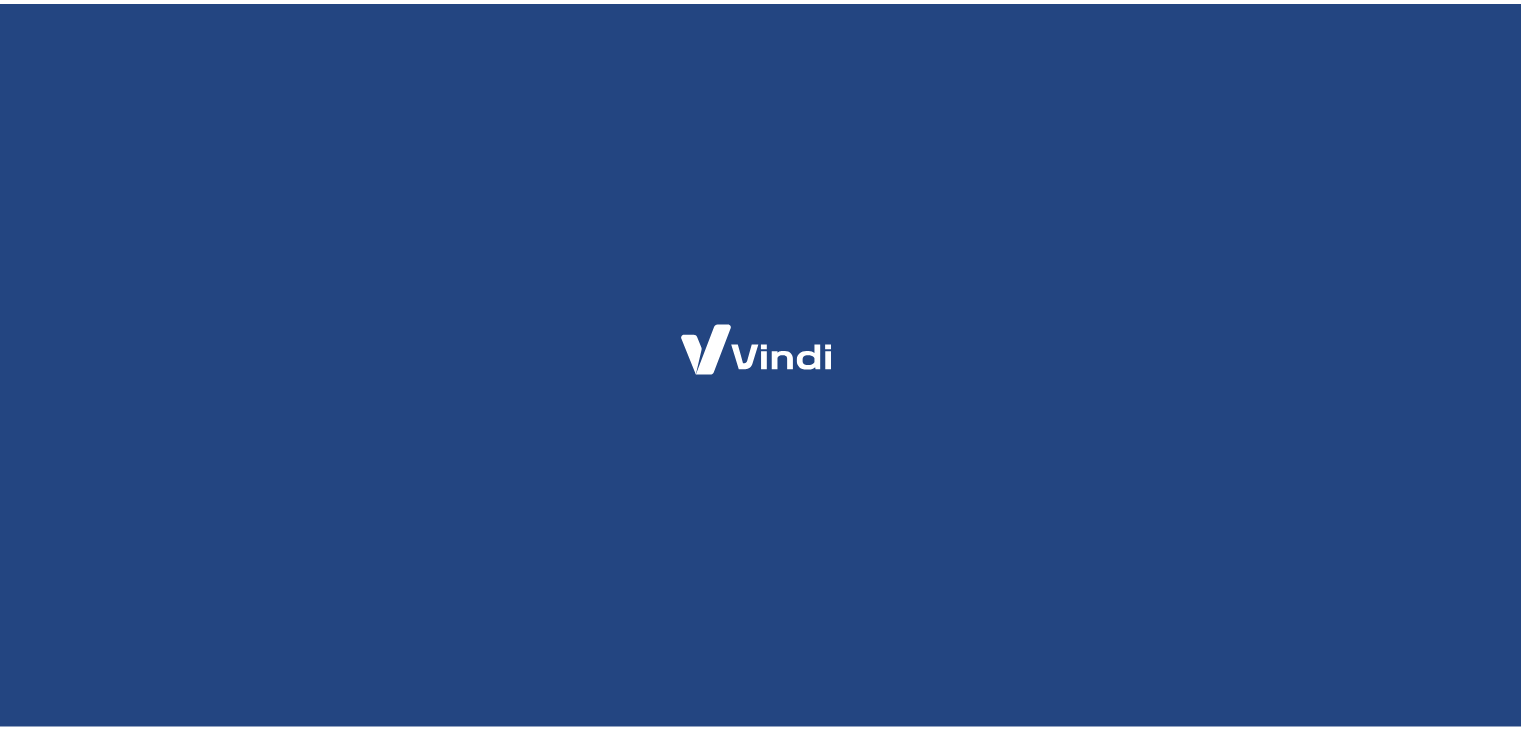 scroll, scrollTop: 0, scrollLeft: 0, axis: both 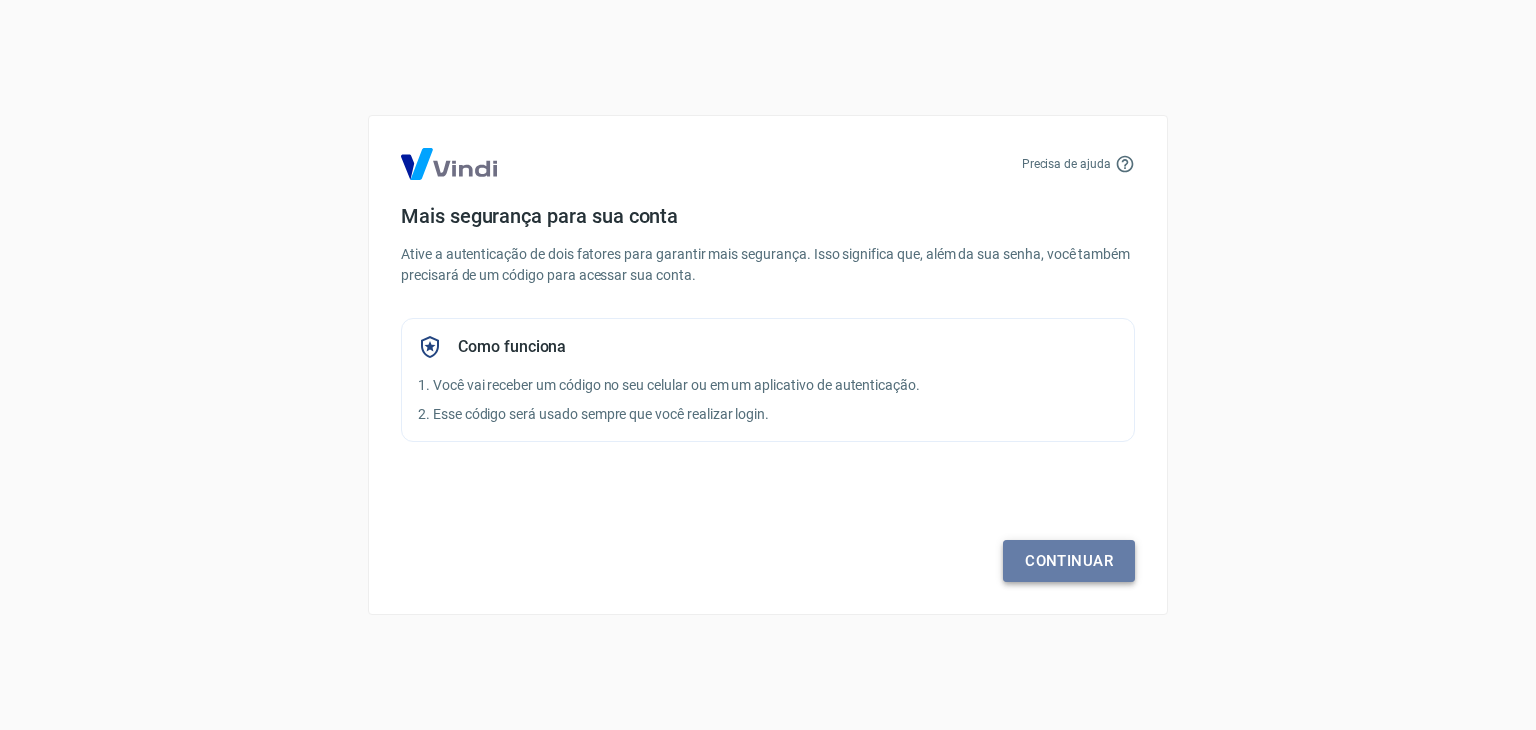 click on "Continuar" at bounding box center (1069, 561) 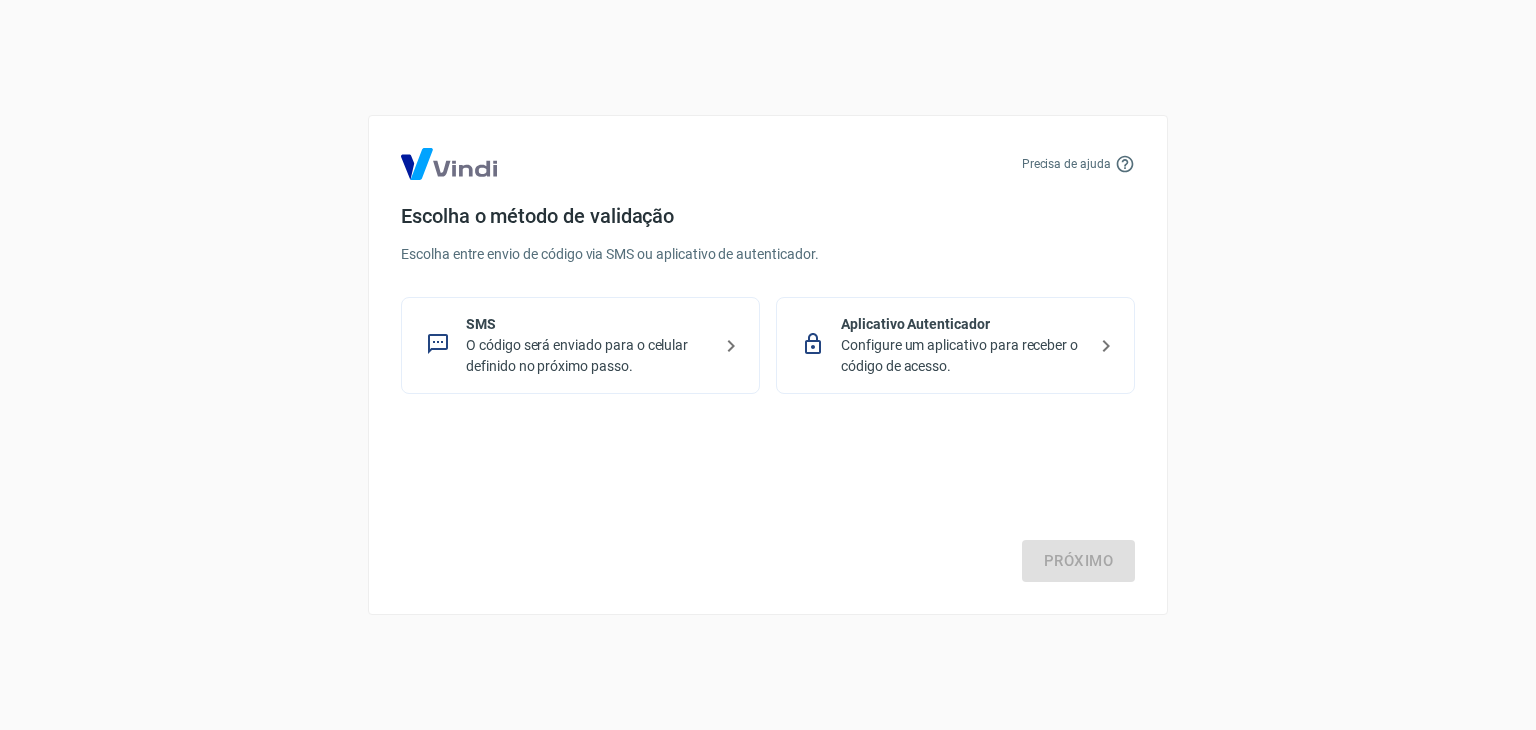 click on "O código será enviado para o celular definido no próximo passo." at bounding box center (588, 356) 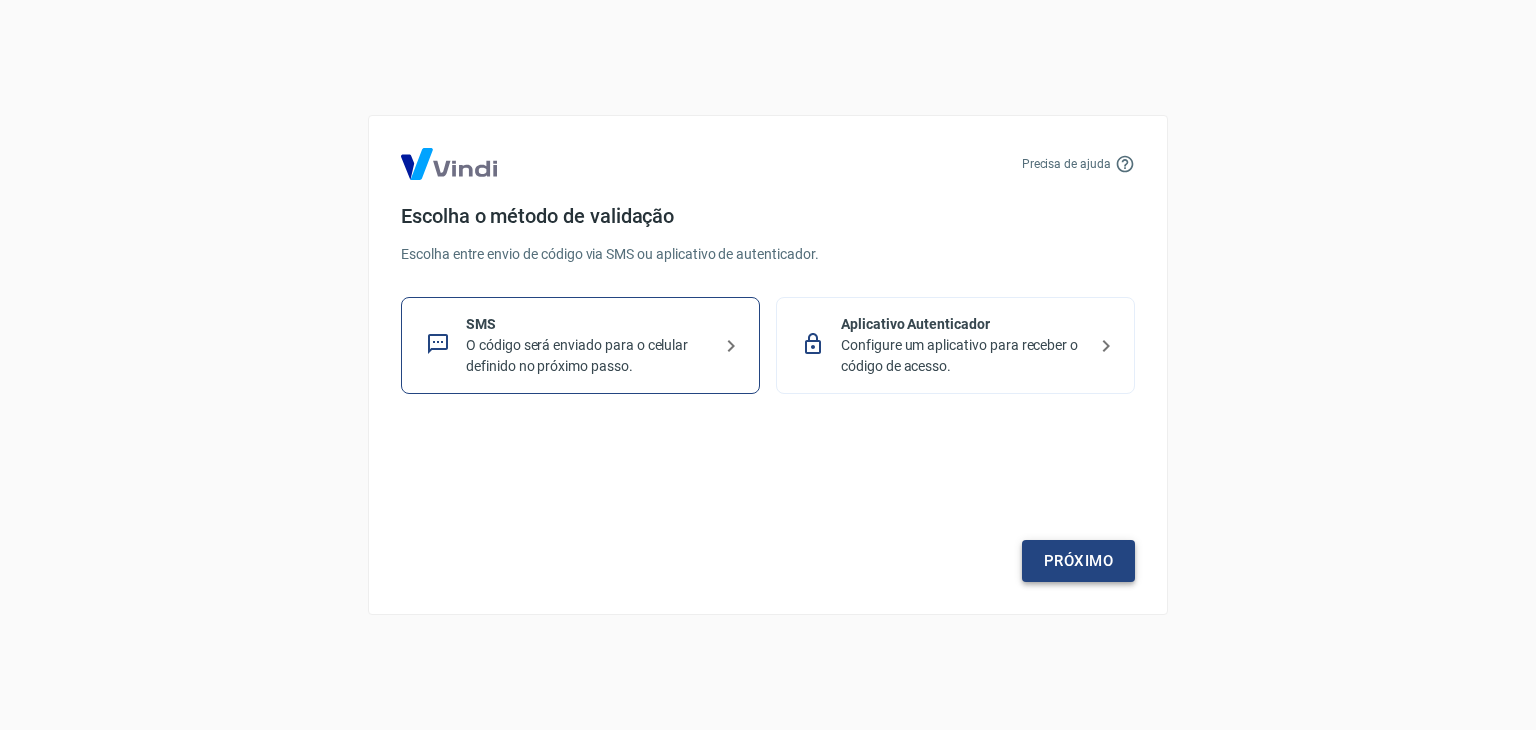 click on "Próximo" at bounding box center [1078, 561] 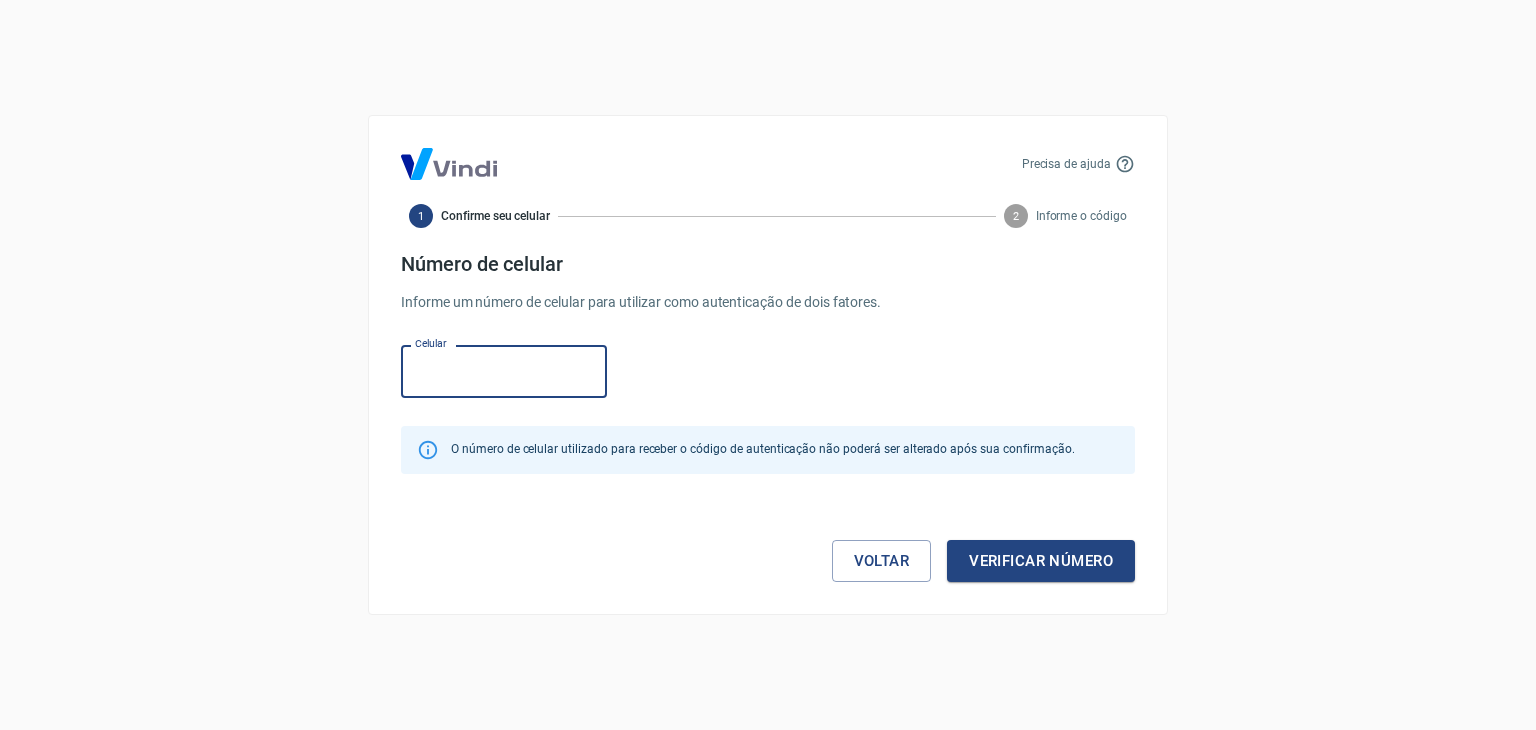 click on "Celular" at bounding box center [504, 371] 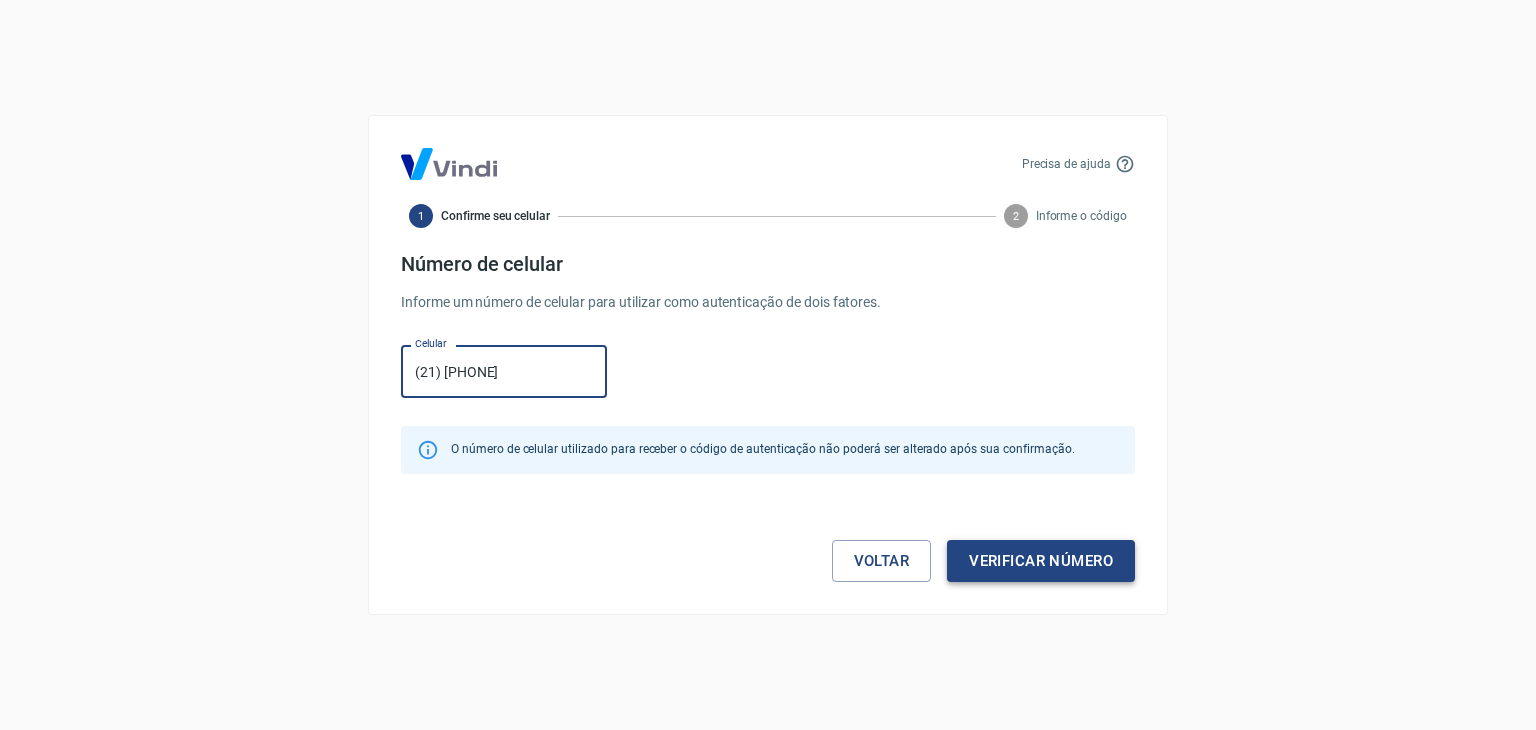 type on "(21) [PHONE]" 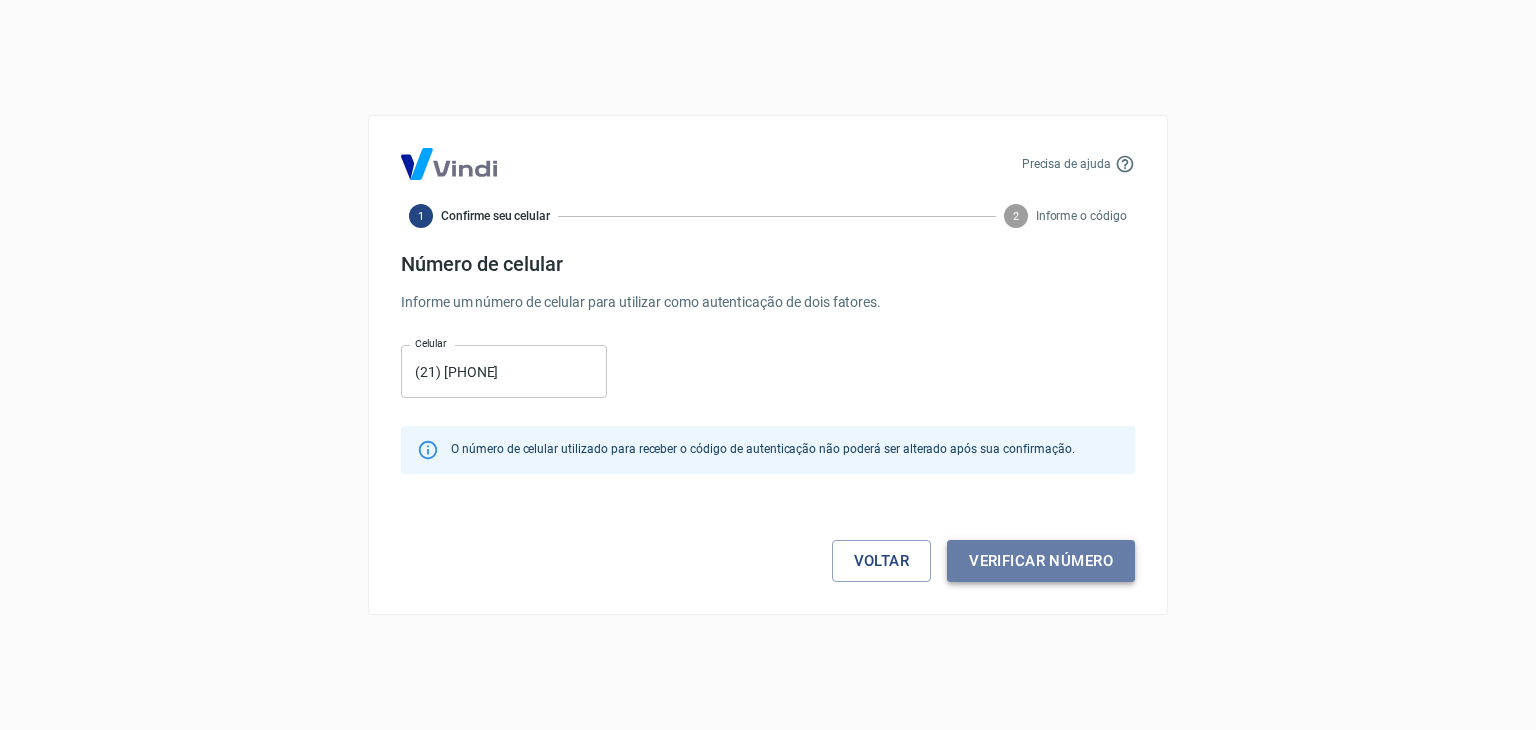 click on "Verificar número" at bounding box center [1041, 561] 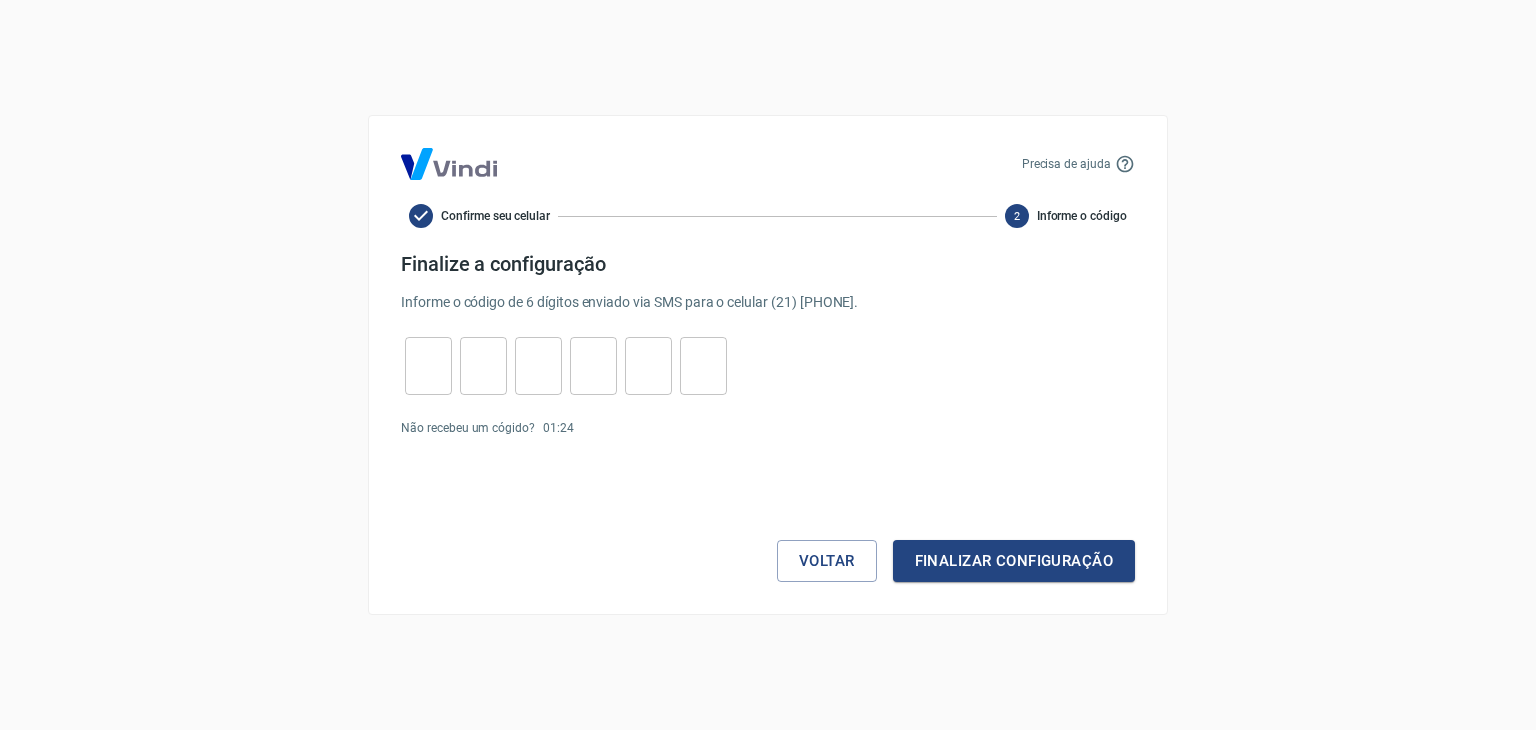 click at bounding box center (428, 366) 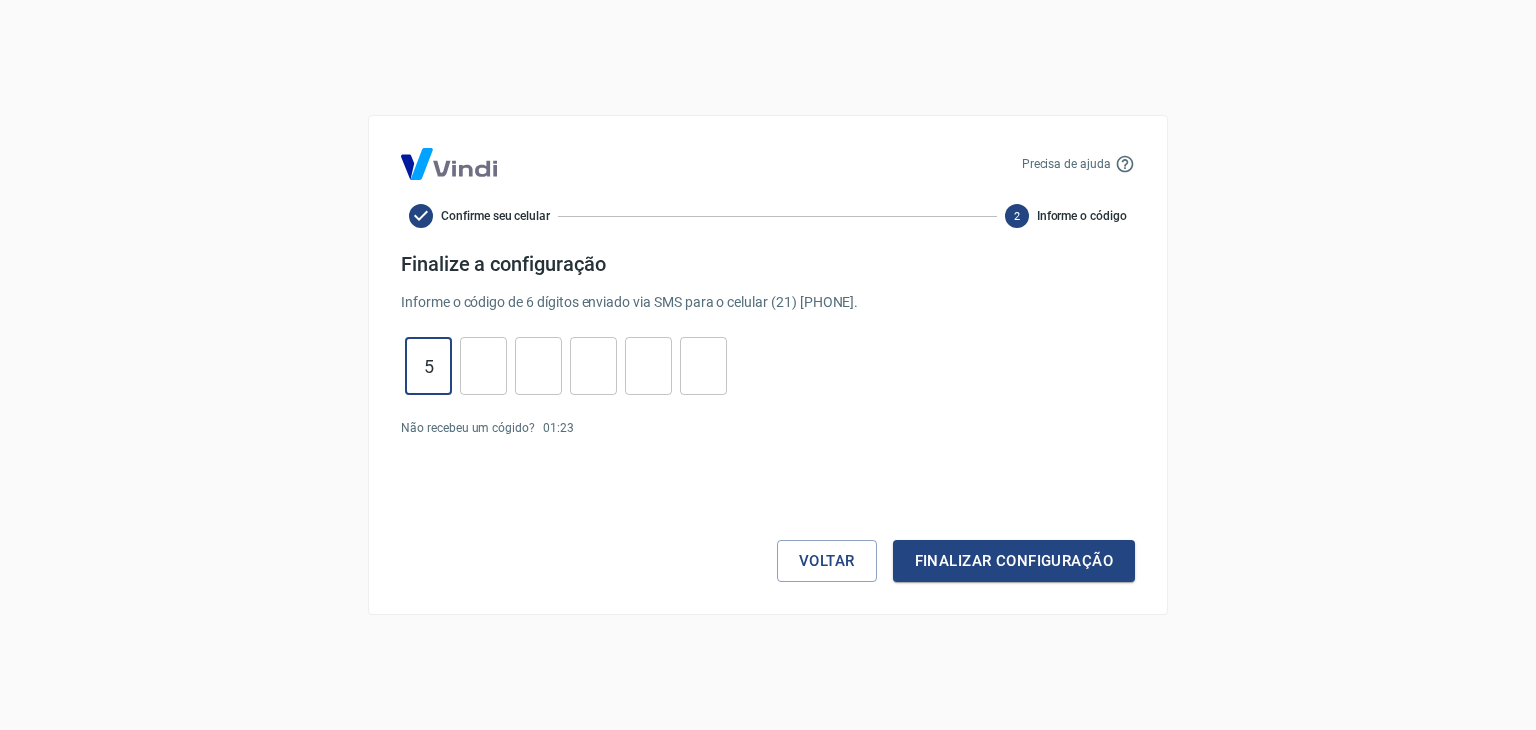 type on "5" 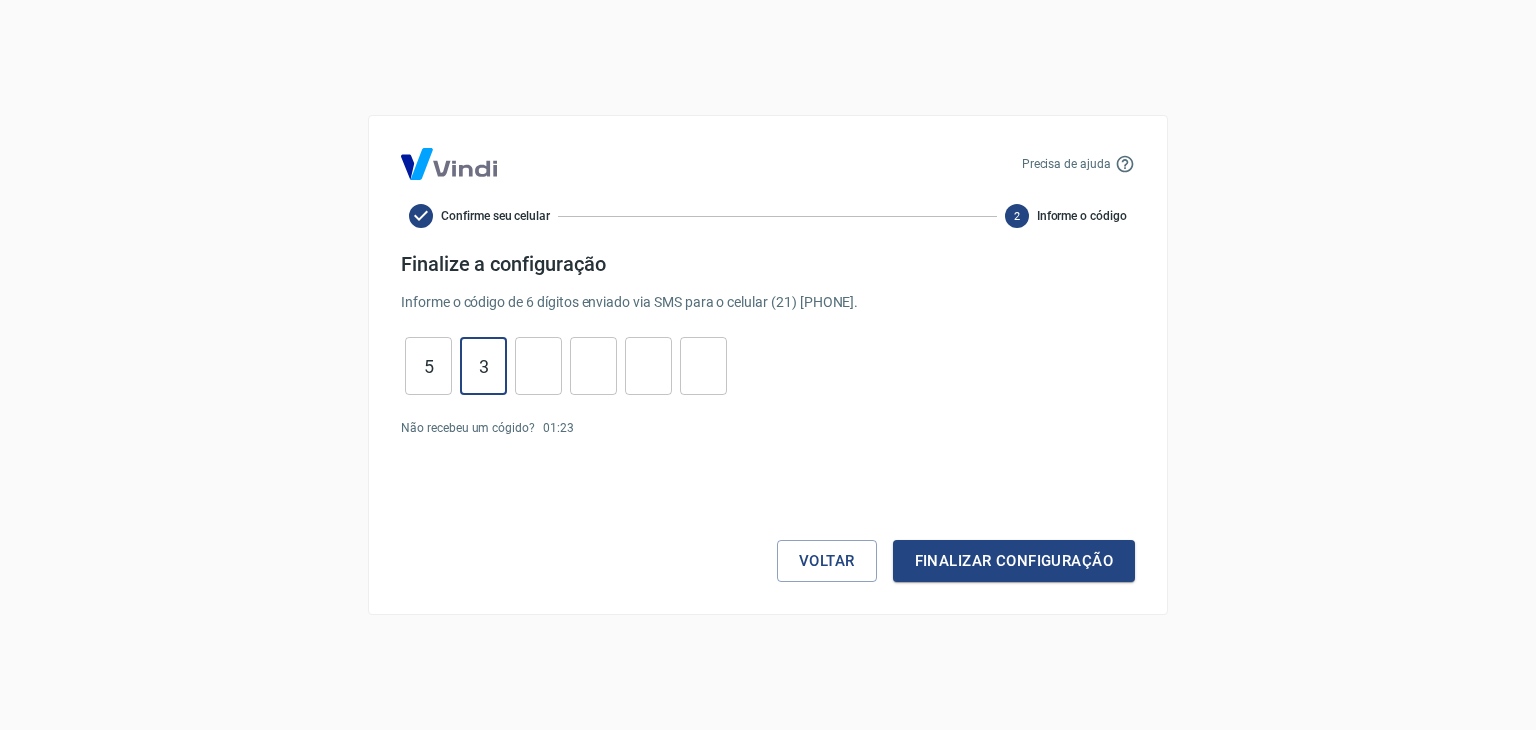type on "3" 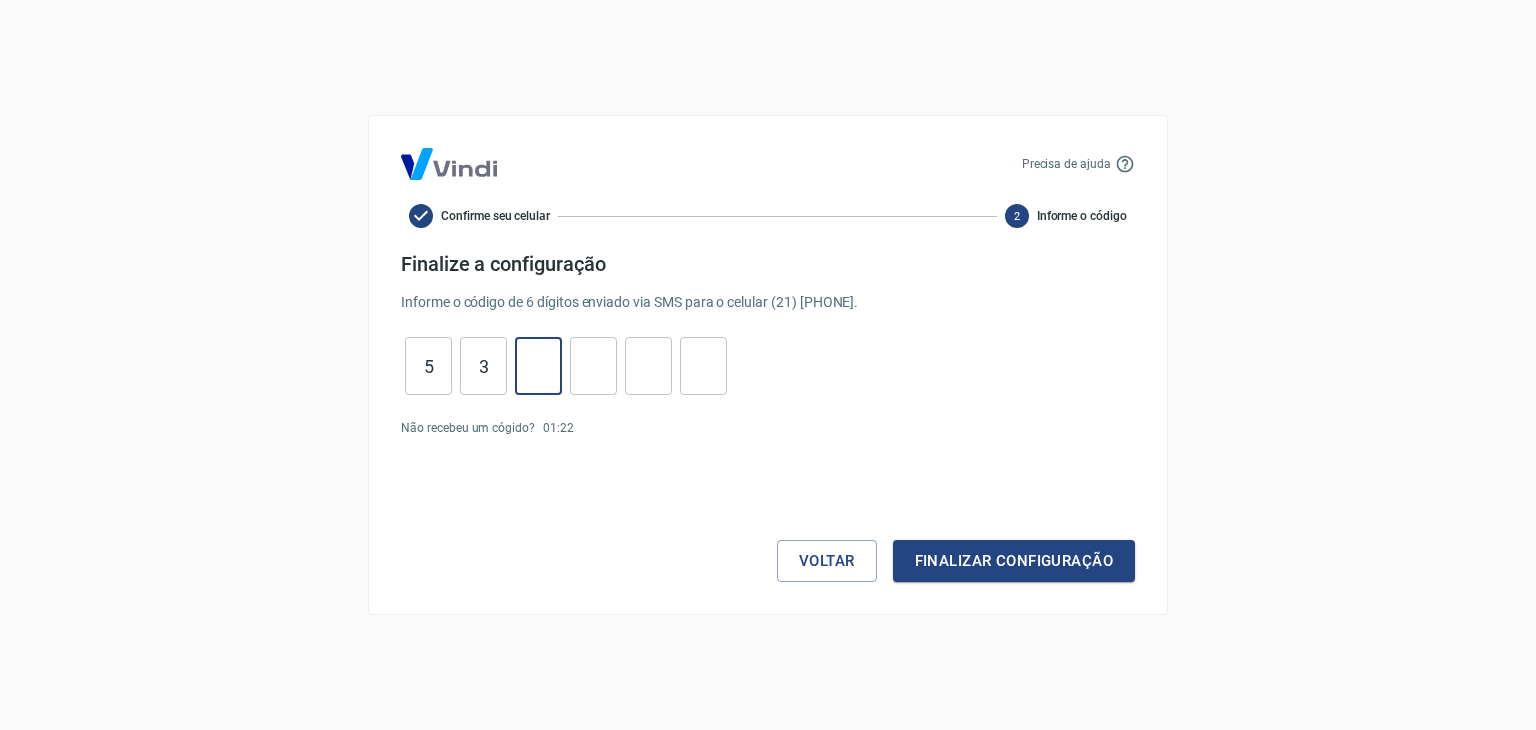 type on "9" 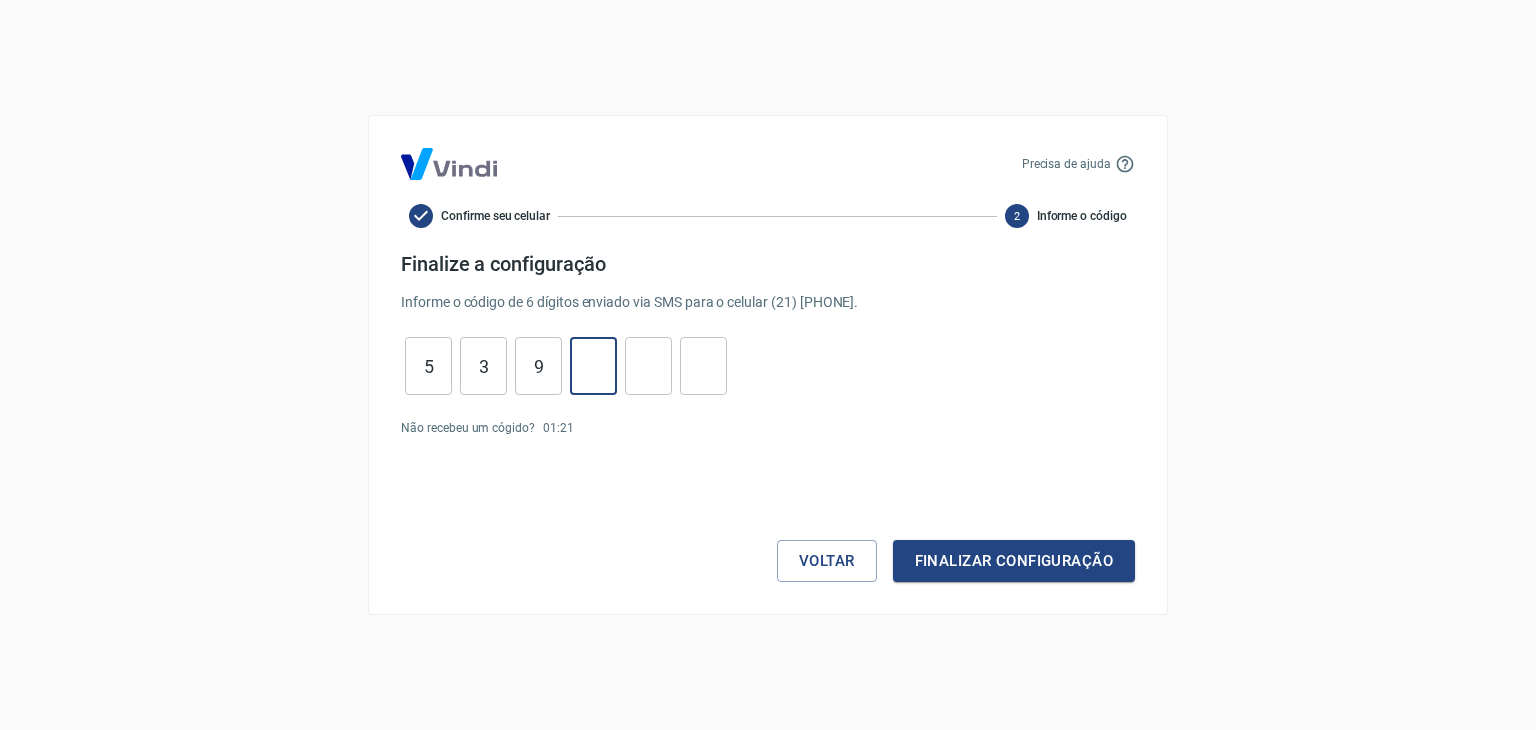 type on "7" 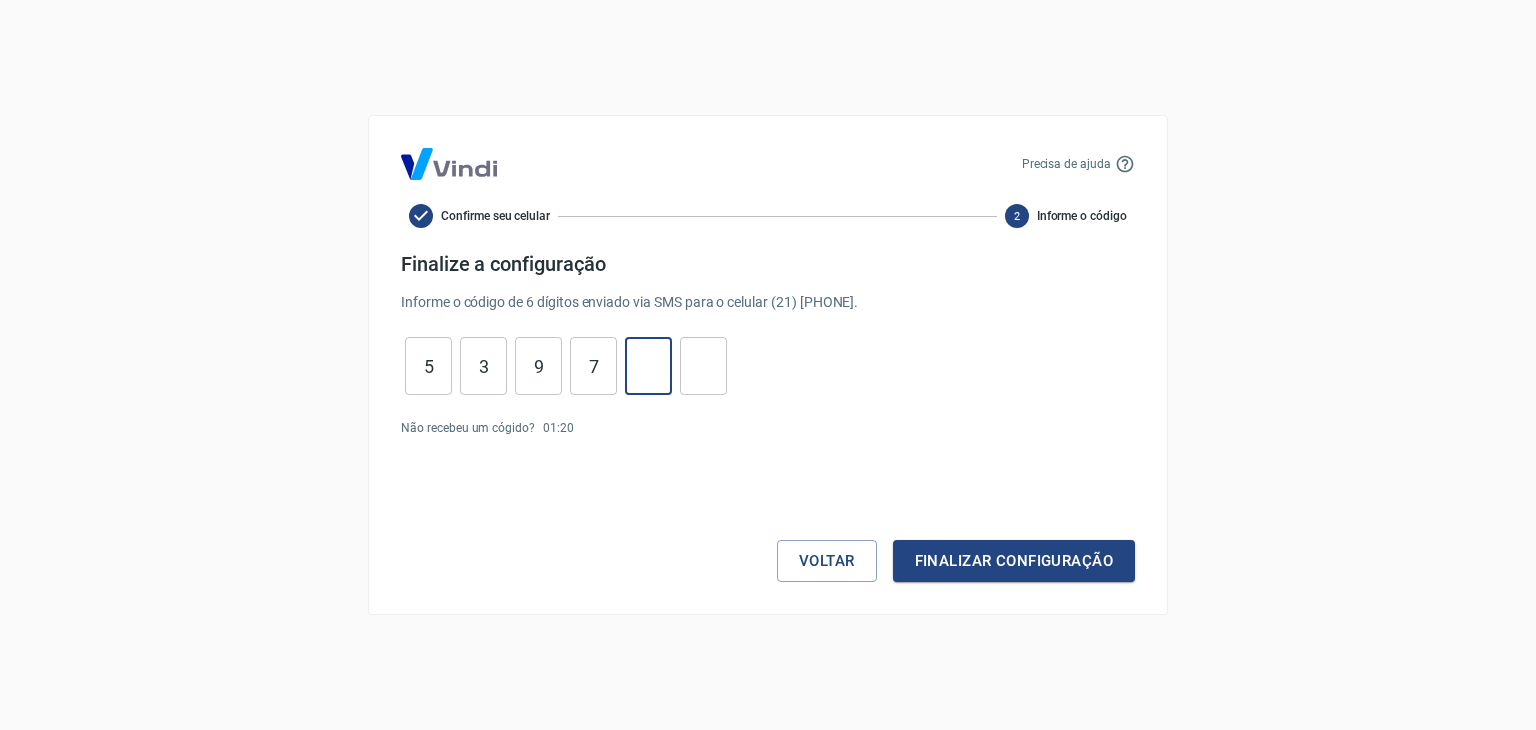 type on "0" 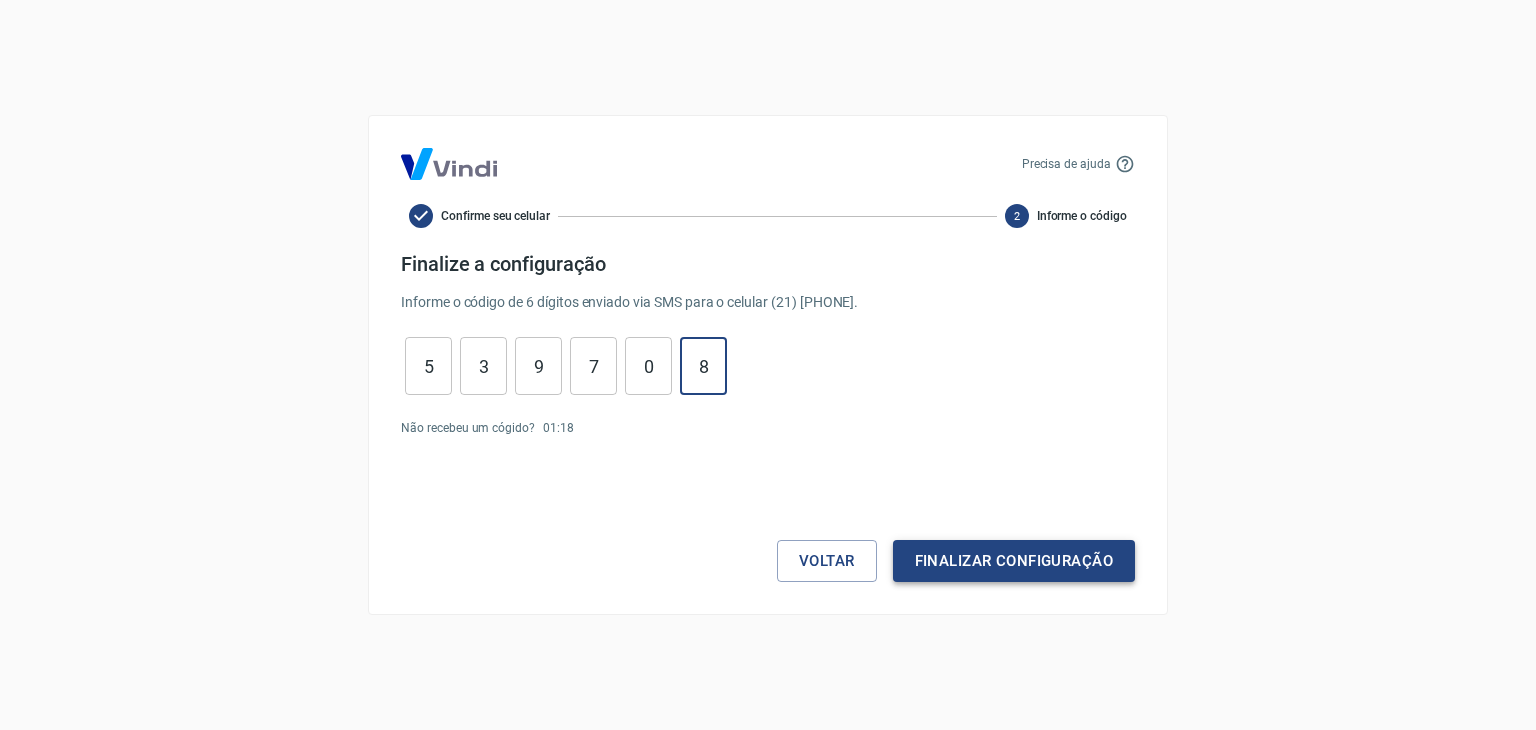 type on "8" 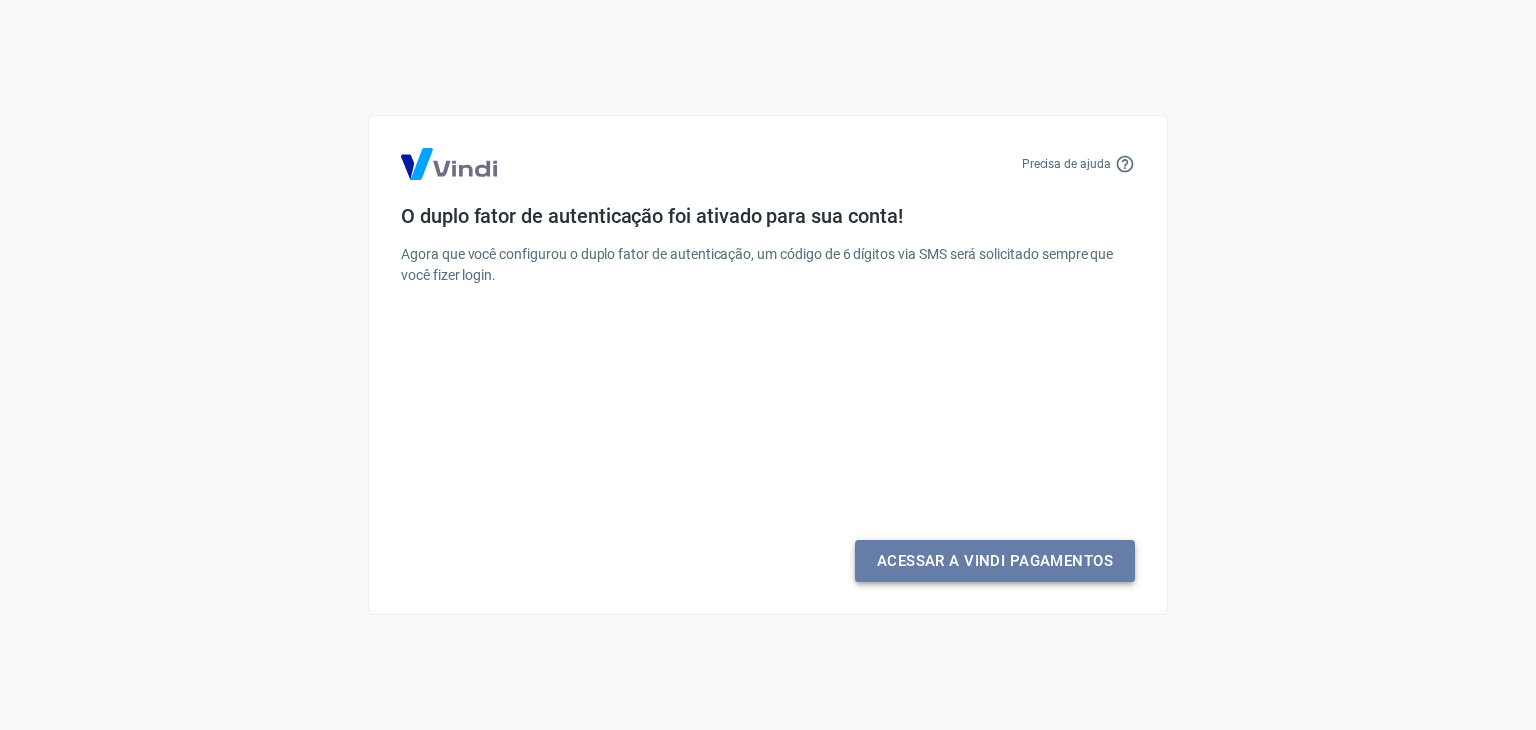 click on "Acessar a Vindi Pagamentos" at bounding box center [995, 561] 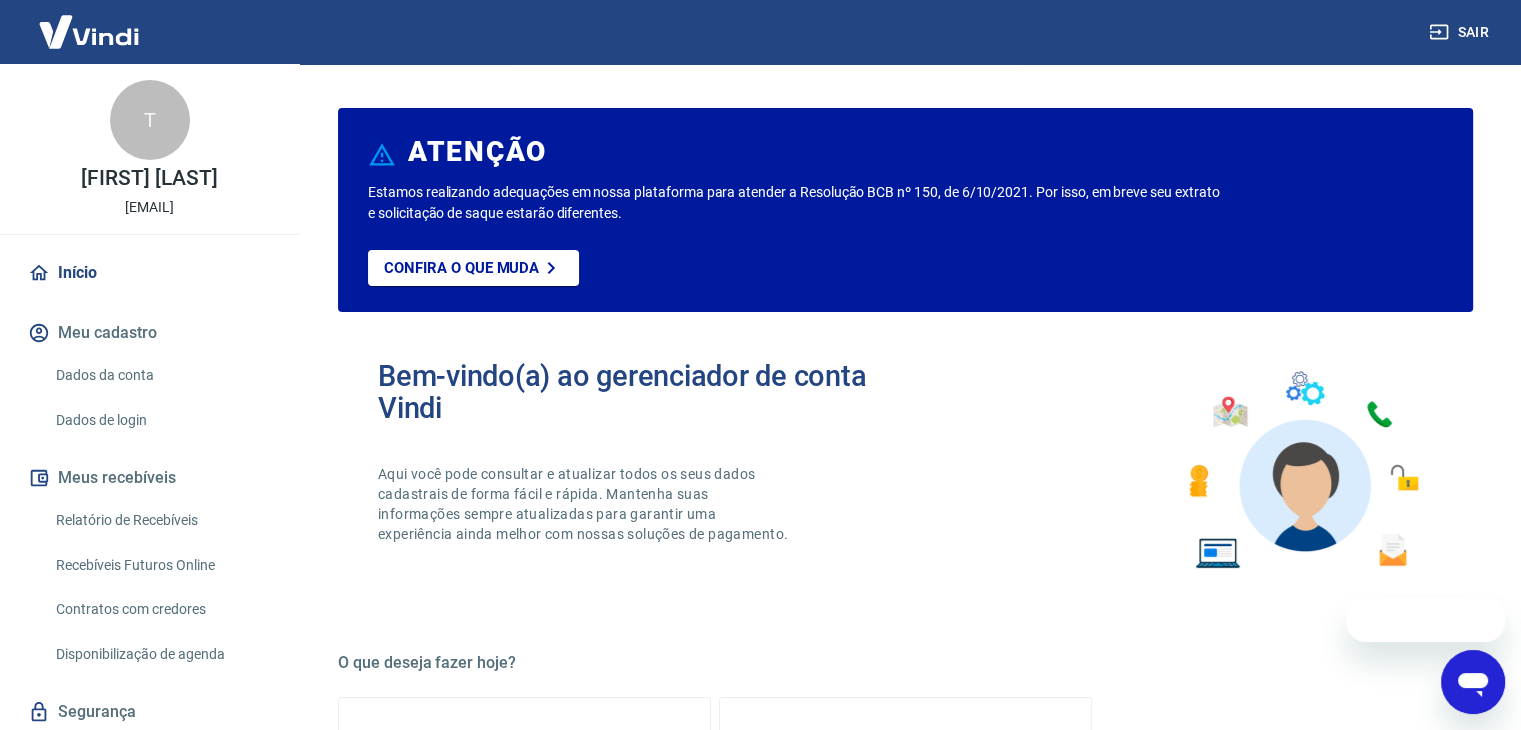 scroll, scrollTop: 0, scrollLeft: 0, axis: both 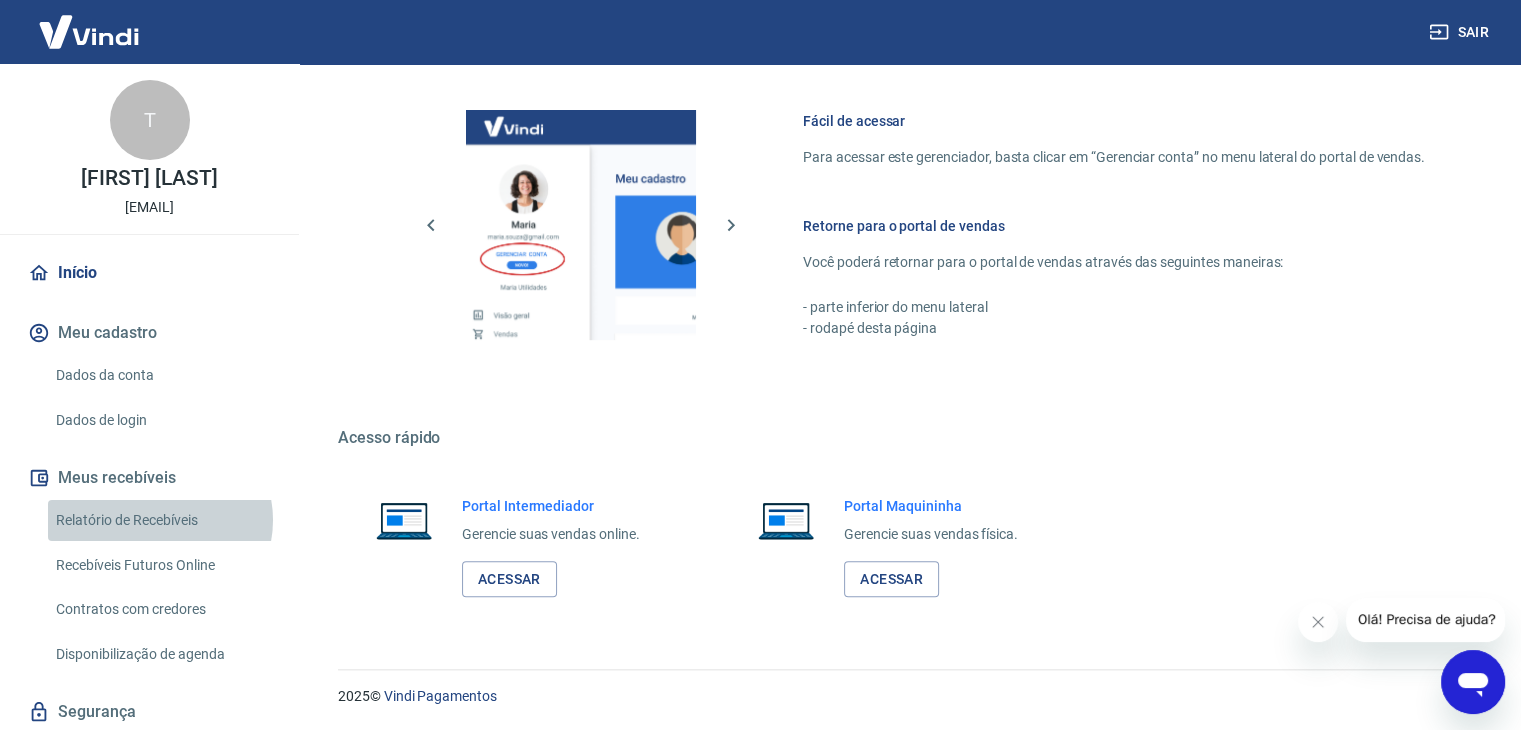 click on "Relatório de Recebíveis" at bounding box center [161, 520] 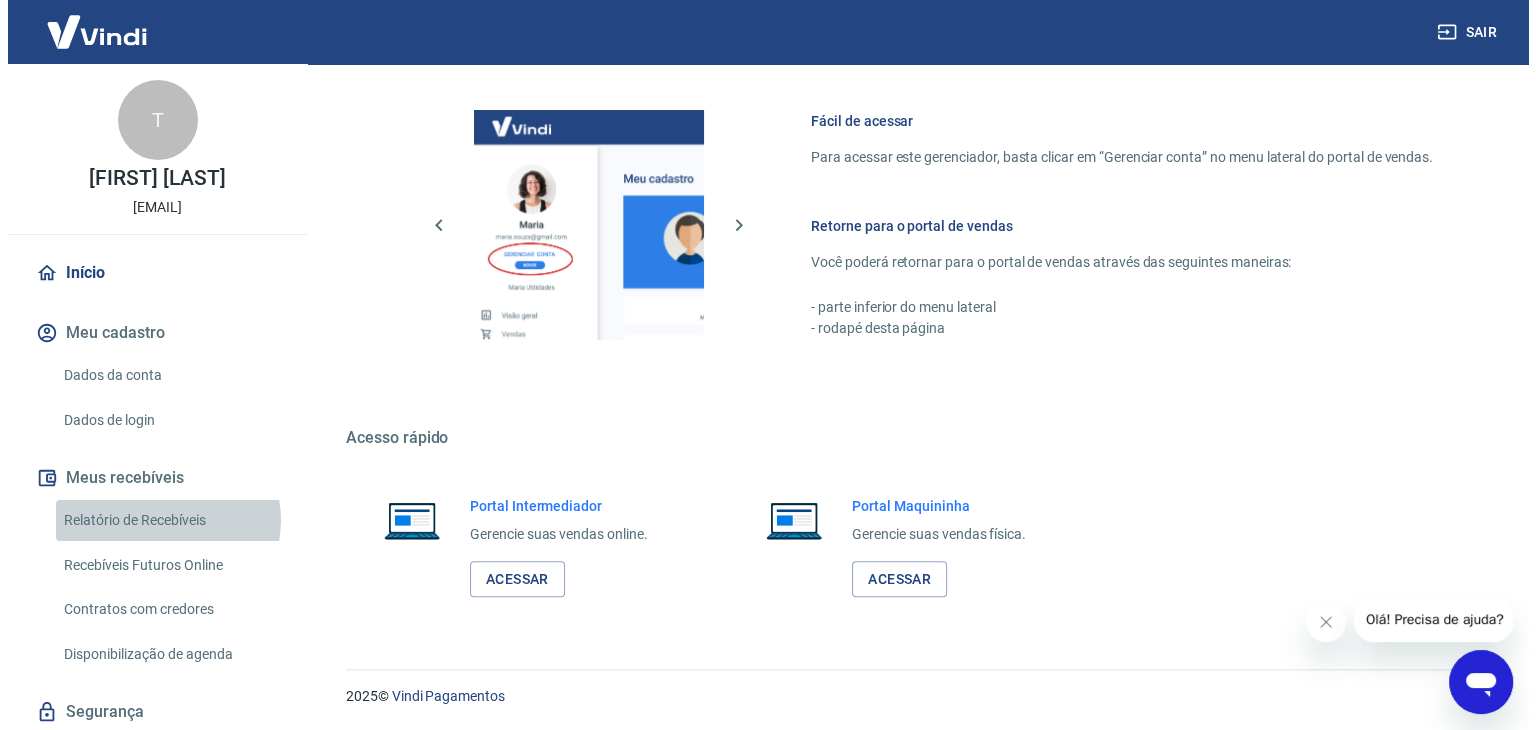 scroll, scrollTop: 0, scrollLeft: 0, axis: both 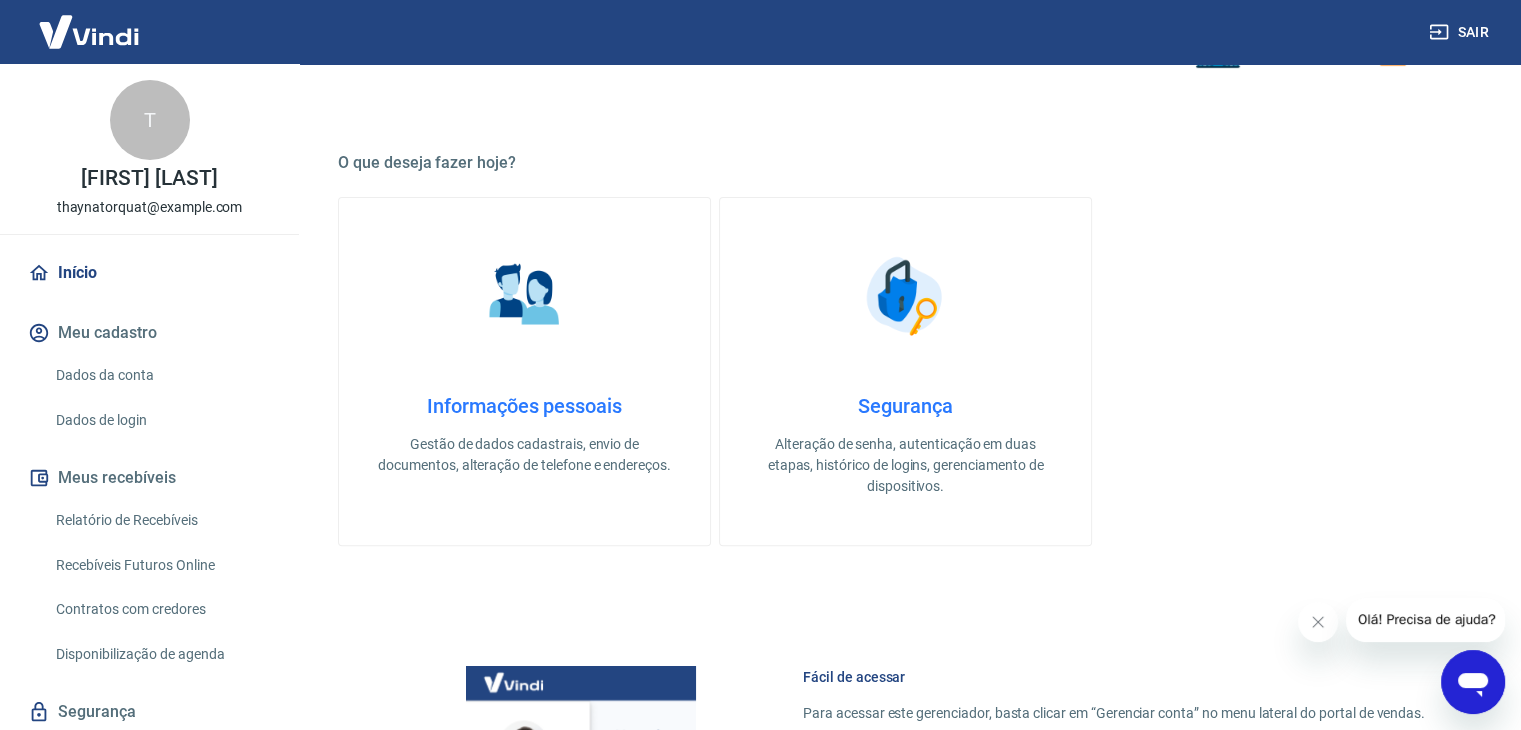 click on "Recebíveis Futuros Online" at bounding box center [161, 565] 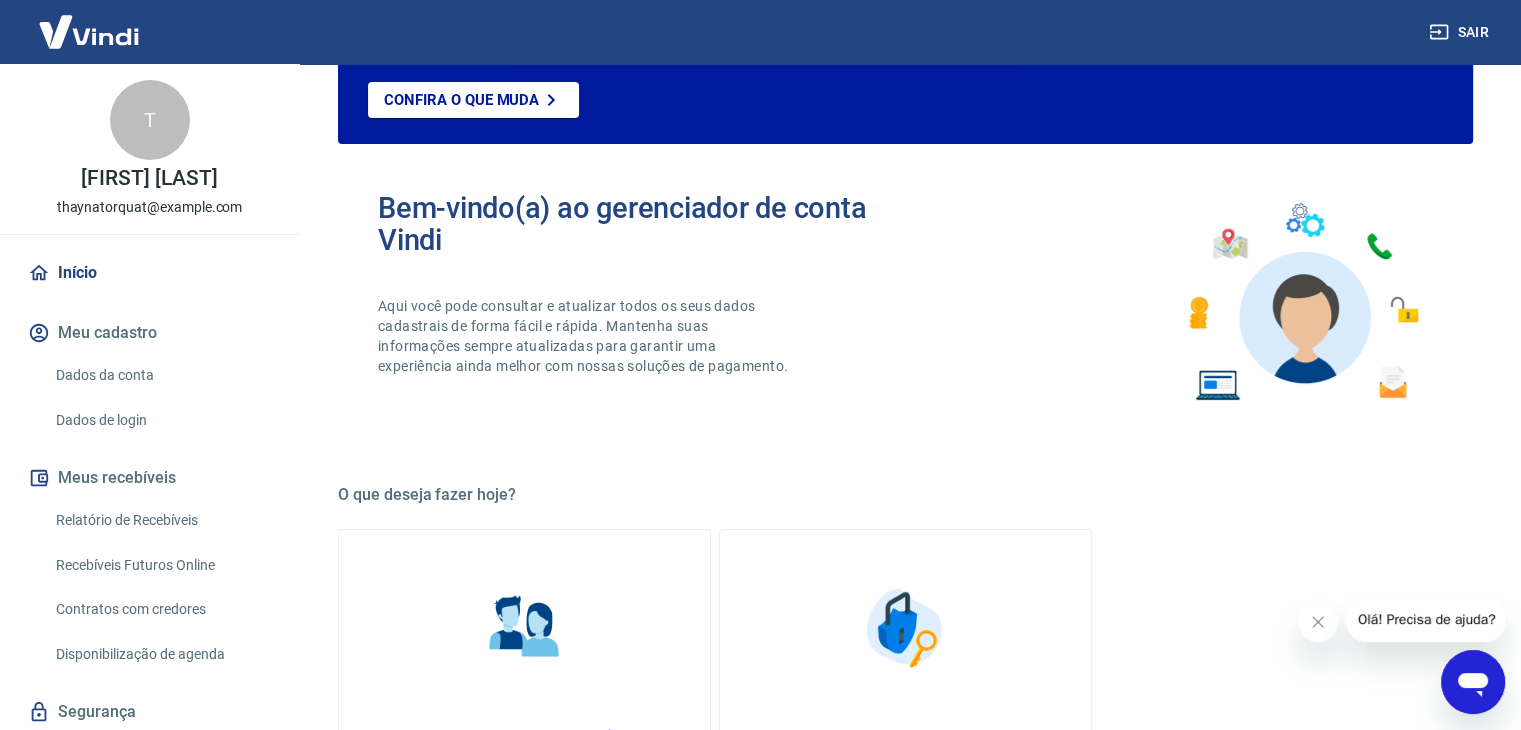 scroll, scrollTop: 0, scrollLeft: 0, axis: both 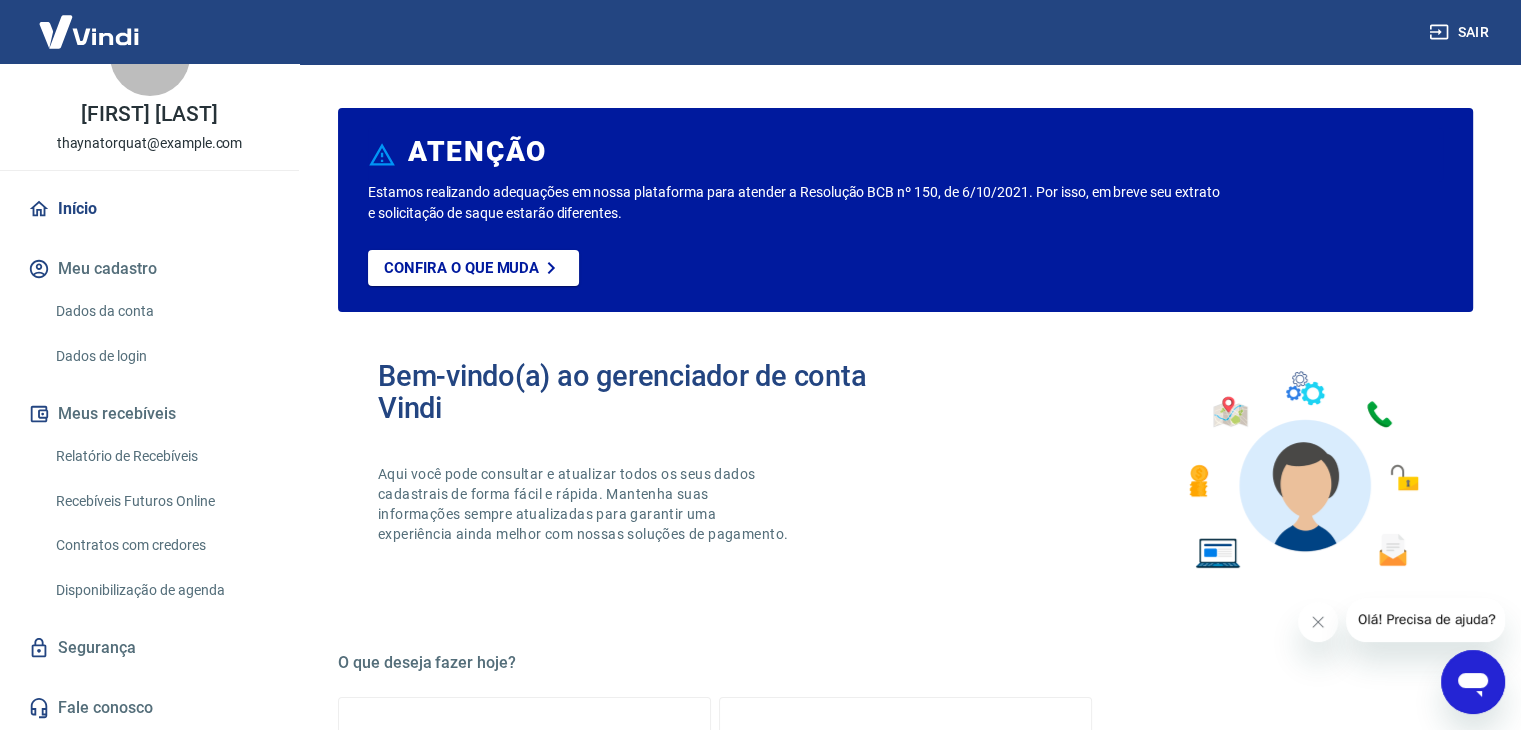 click on "Relatório de Recebíveis" at bounding box center [161, 456] 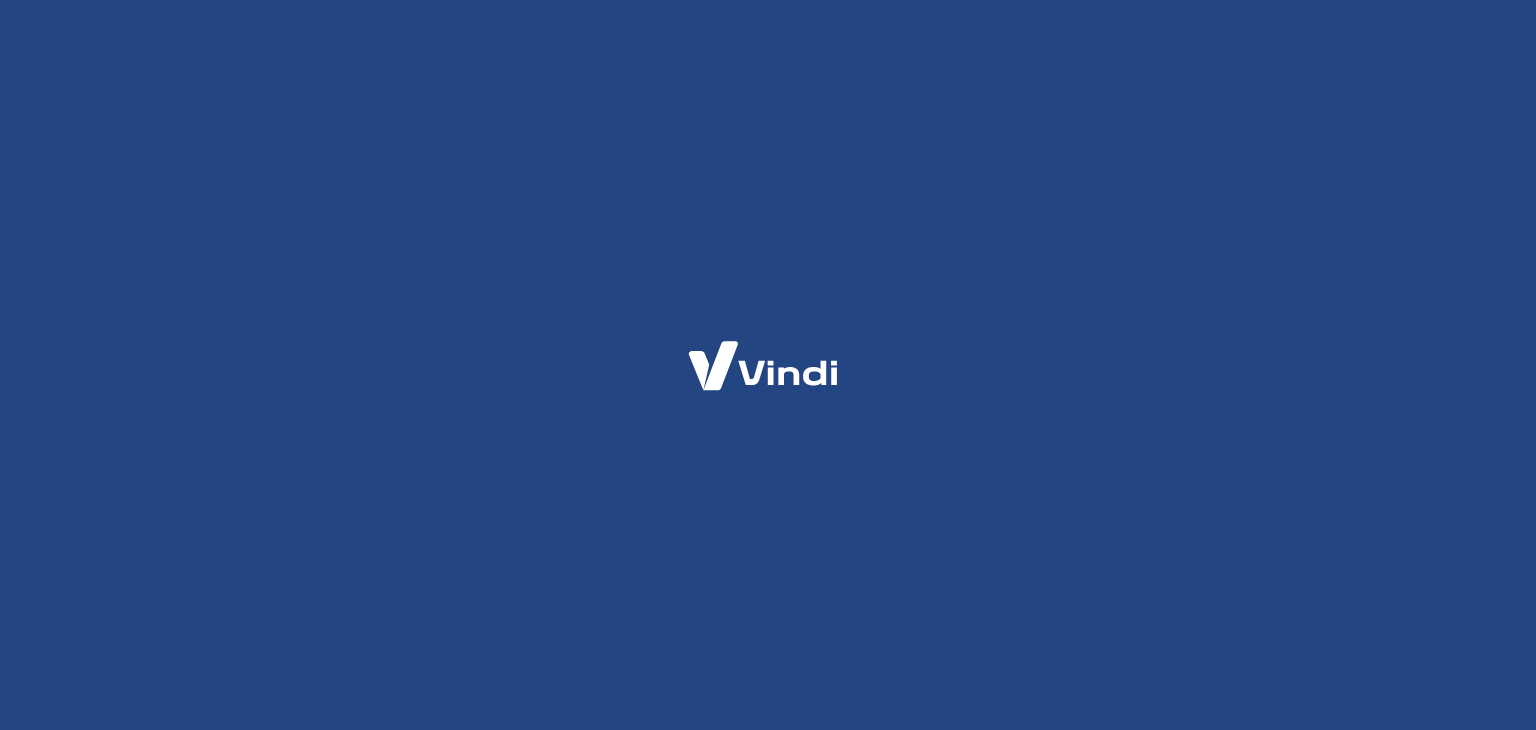 scroll, scrollTop: 0, scrollLeft: 0, axis: both 